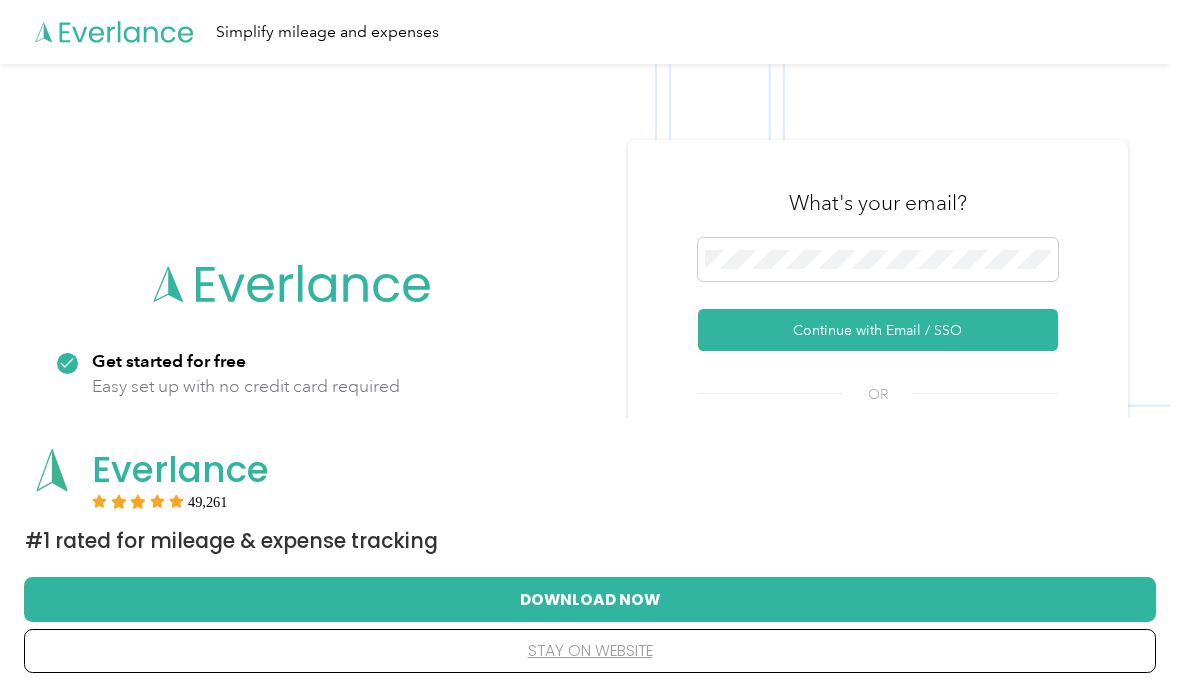 scroll, scrollTop: 0, scrollLeft: 0, axis: both 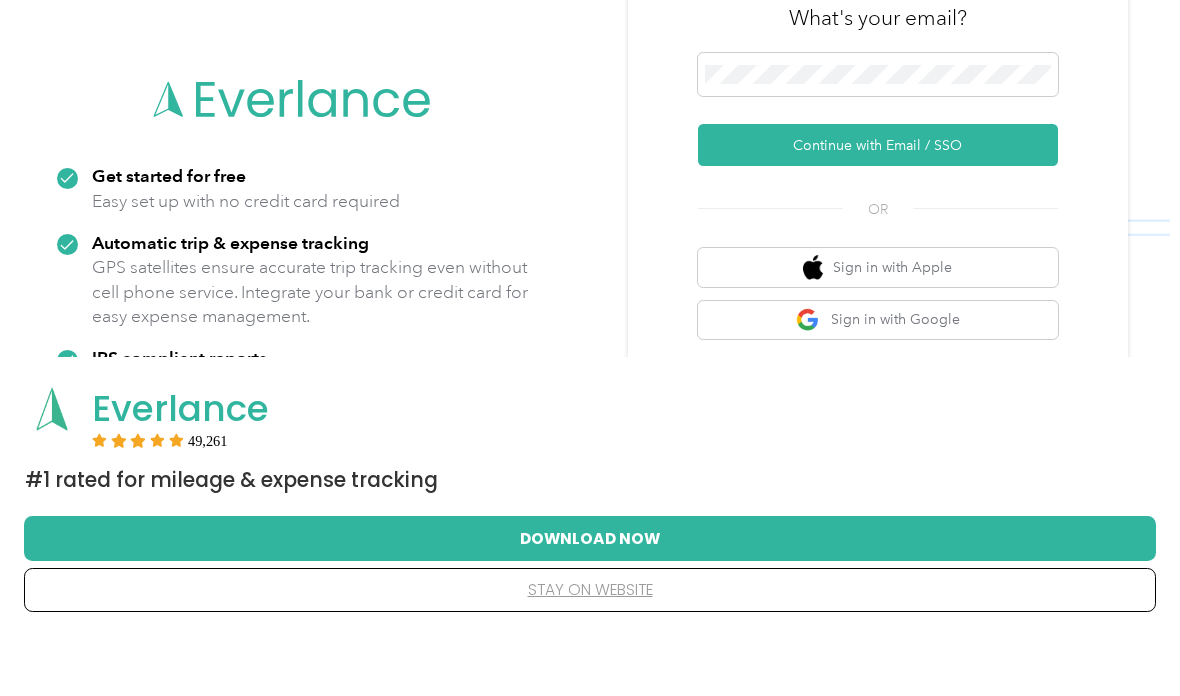 click on "Continue with Email / SSO" at bounding box center (878, 206) 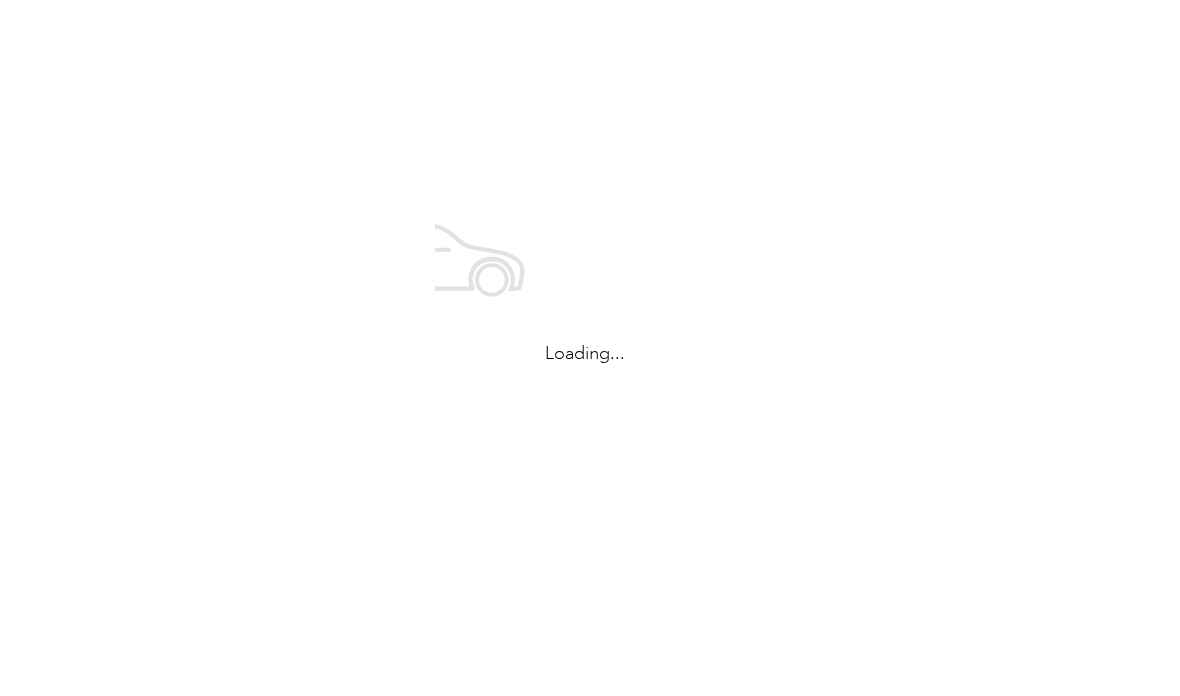 scroll, scrollTop: 0, scrollLeft: 0, axis: both 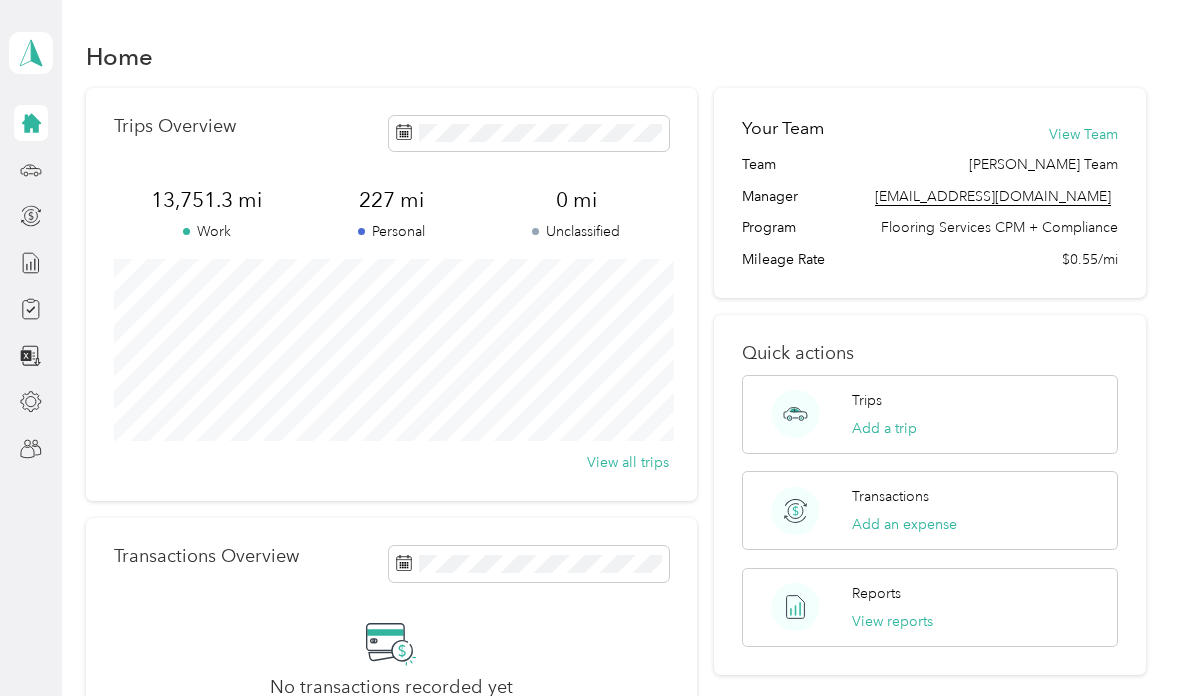 click 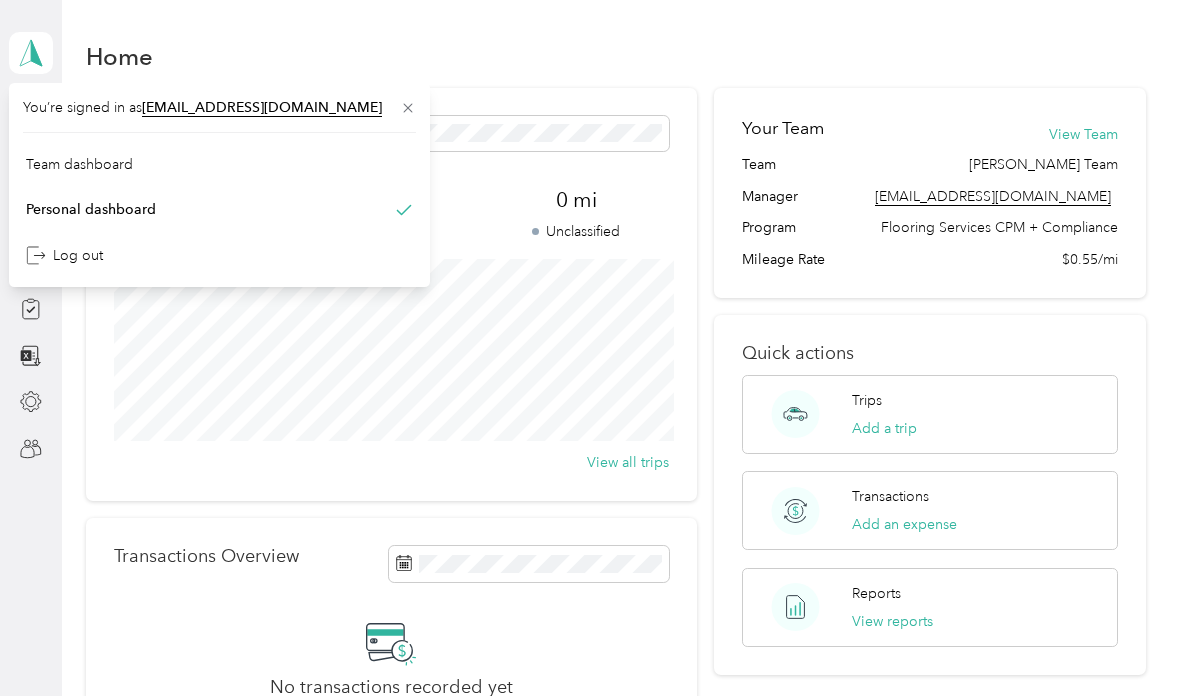 click on "Team dashboard" at bounding box center (79, 164) 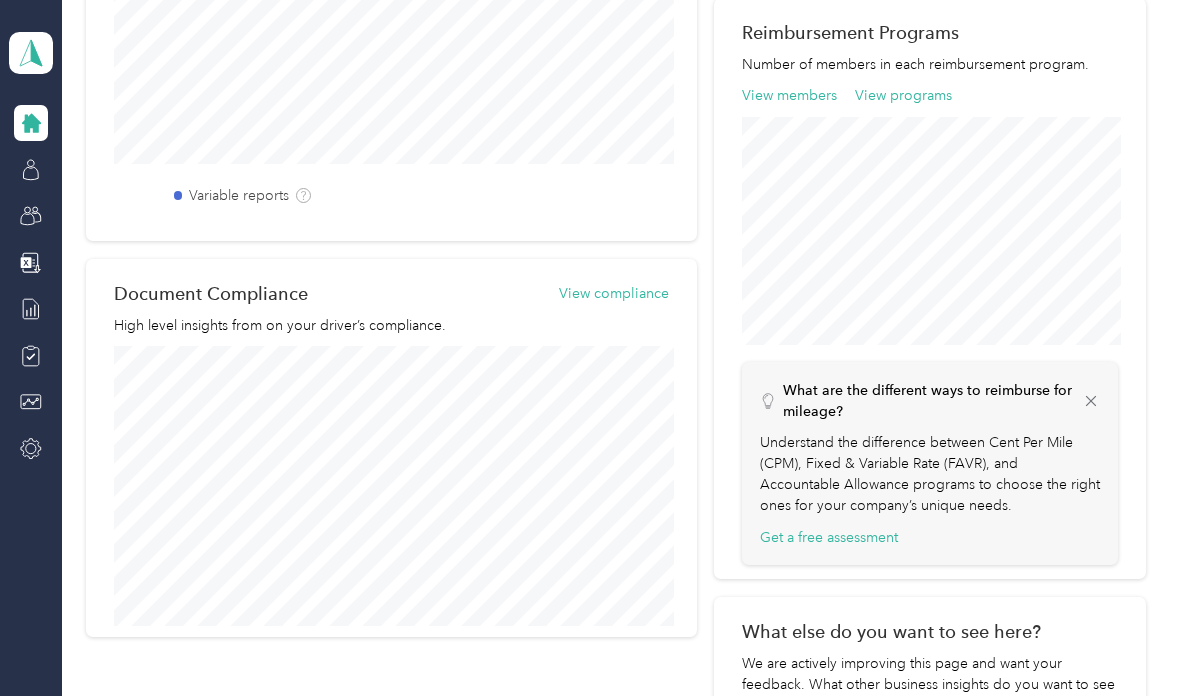 scroll, scrollTop: 743, scrollLeft: 0, axis: vertical 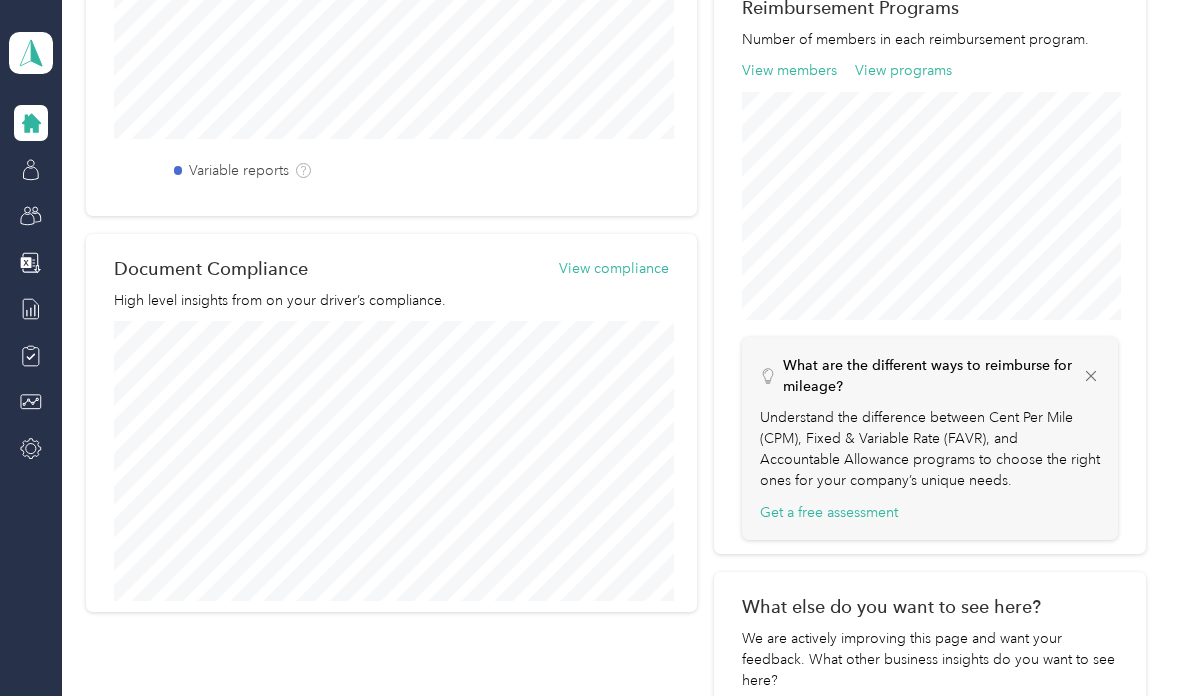 click on "View members" at bounding box center (789, 70) 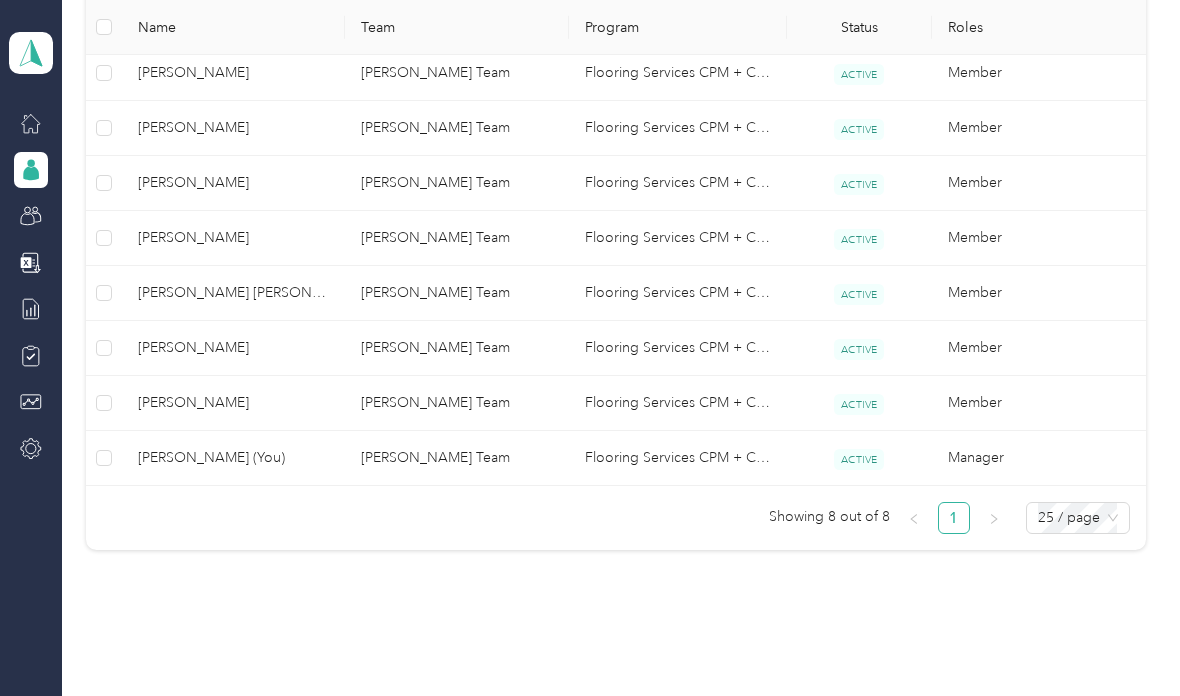 scroll, scrollTop: 539, scrollLeft: 0, axis: vertical 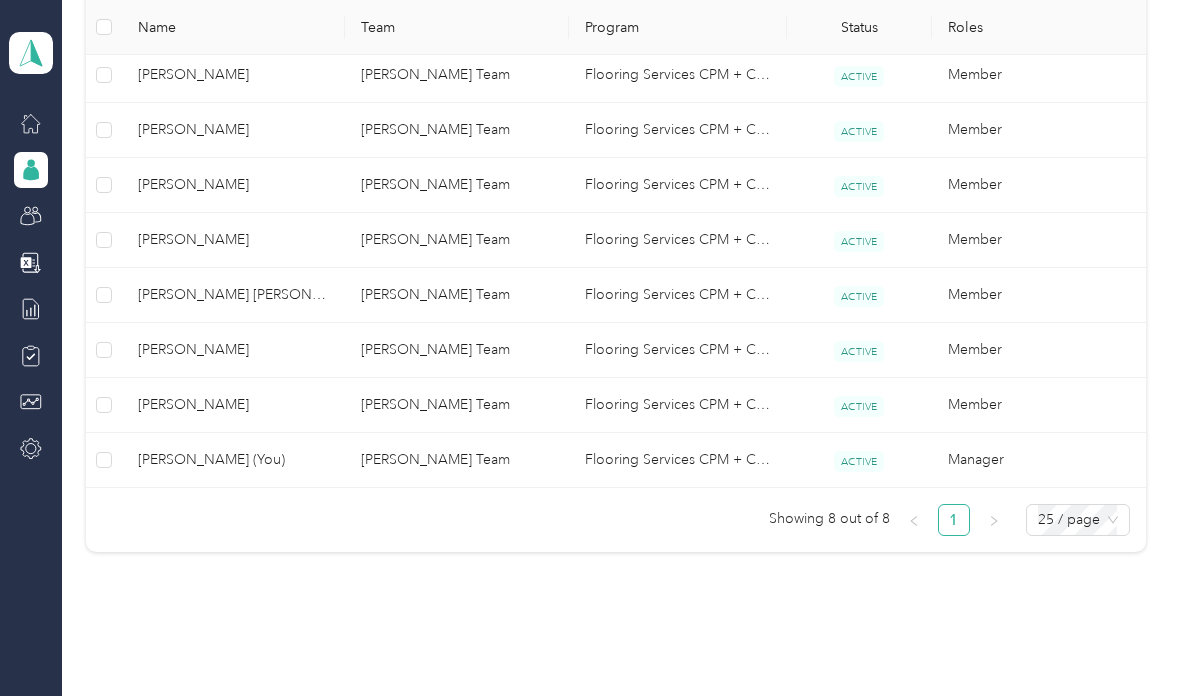 click on "[PERSON_NAME] Team" at bounding box center (456, 240) 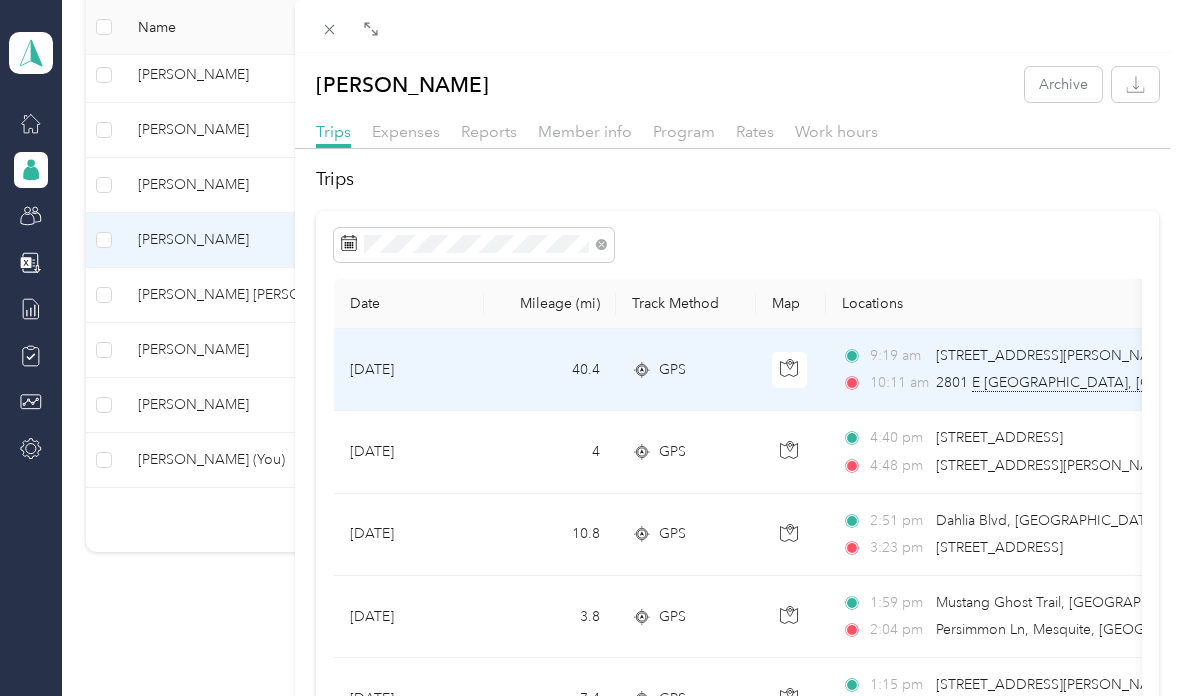 click on "[STREET_ADDRESS]" at bounding box center [1098, 383] 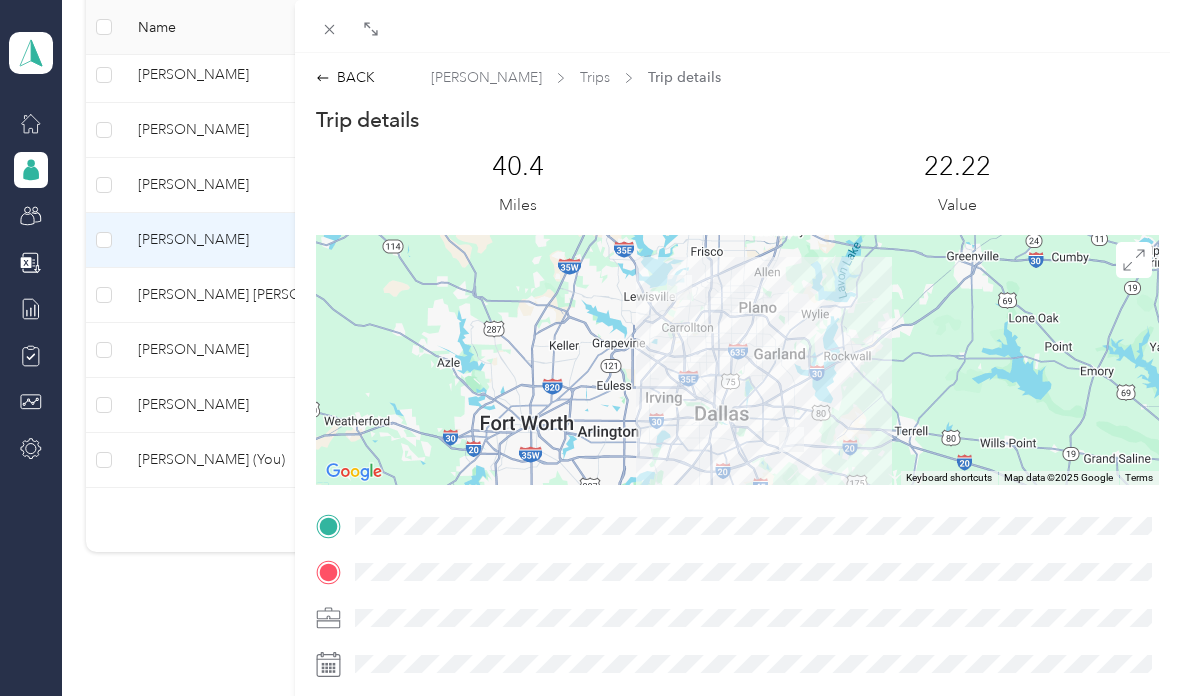 click on "BACK" at bounding box center [345, 77] 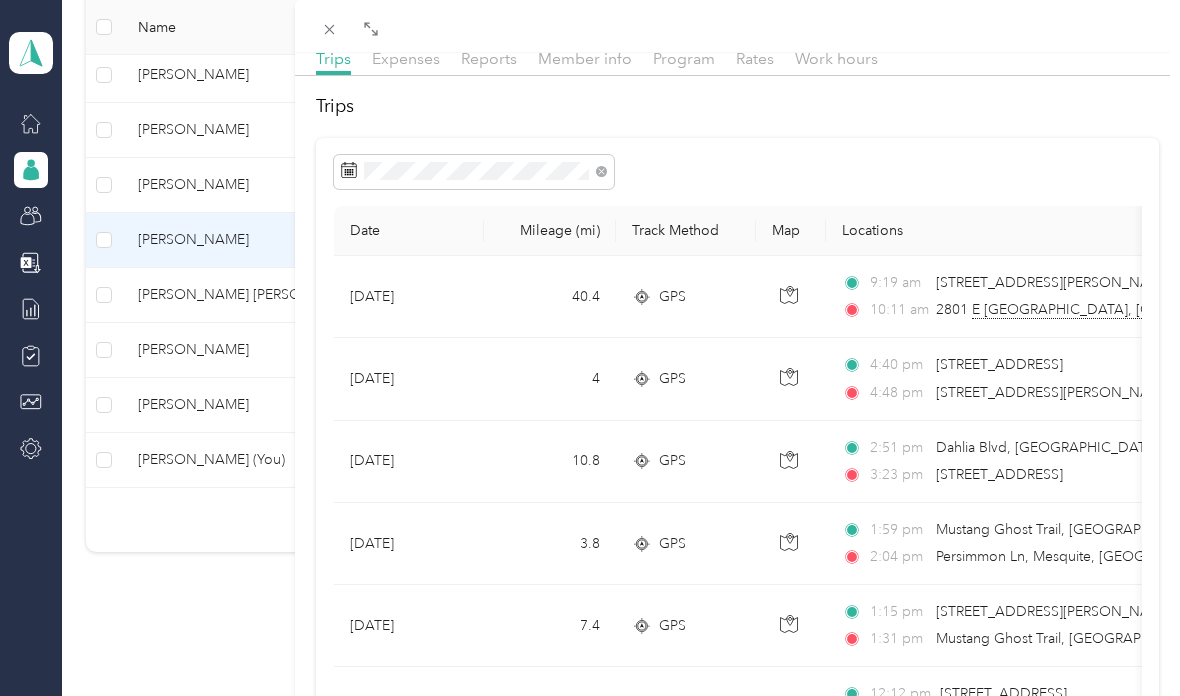 scroll, scrollTop: 86, scrollLeft: 0, axis: vertical 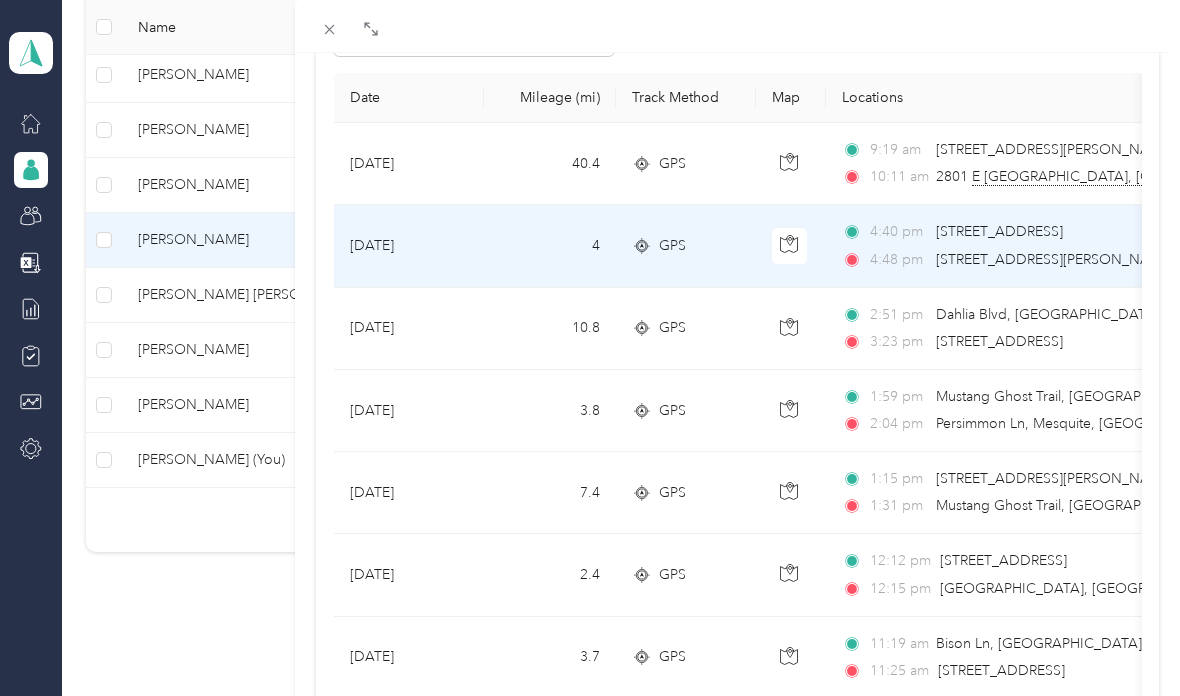click on "[STREET_ADDRESS]" at bounding box center [999, 232] 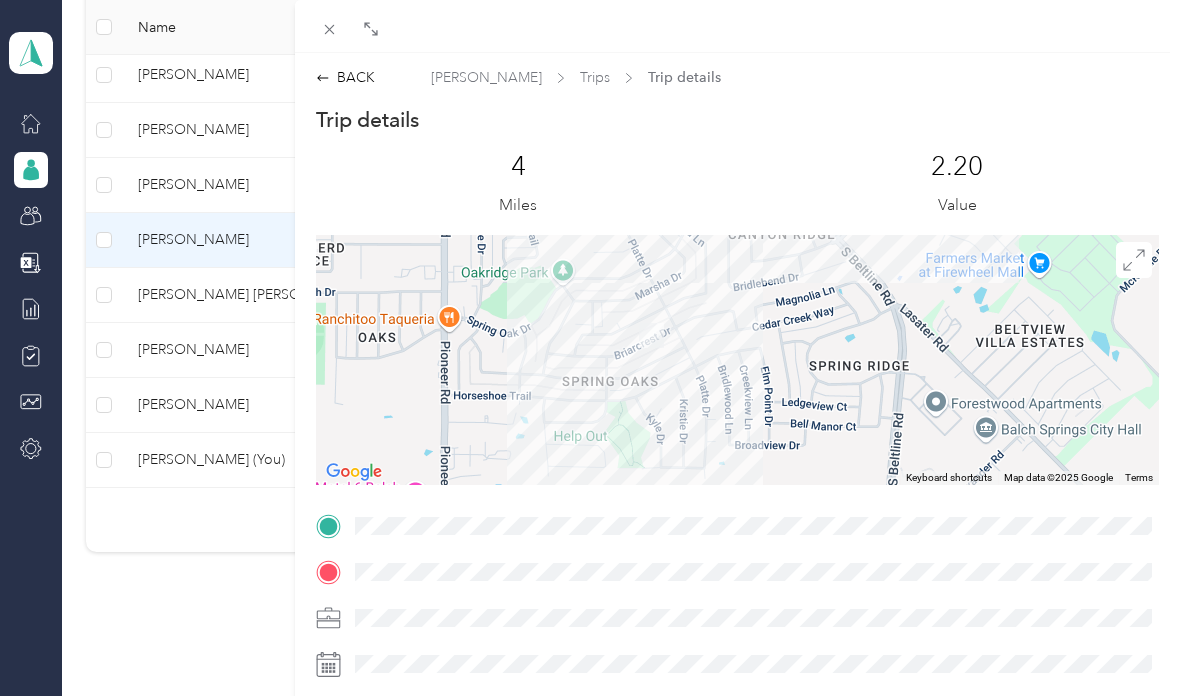 scroll, scrollTop: 0, scrollLeft: 0, axis: both 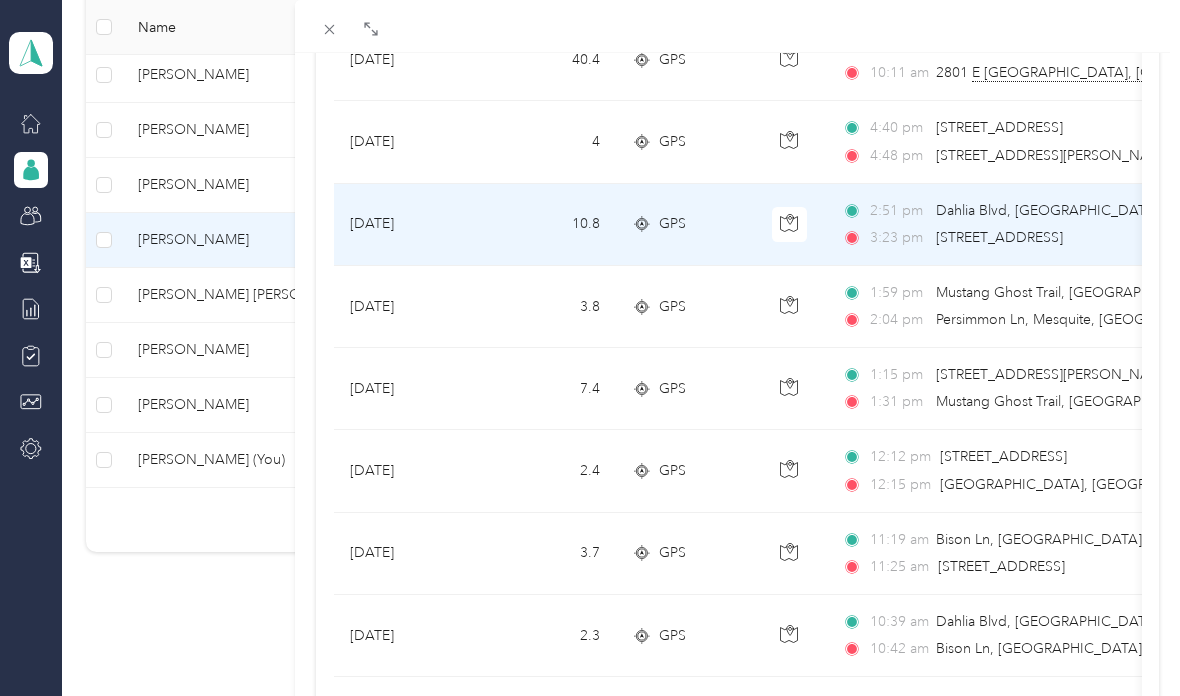 click on "[STREET_ADDRESS]" at bounding box center (999, 238) 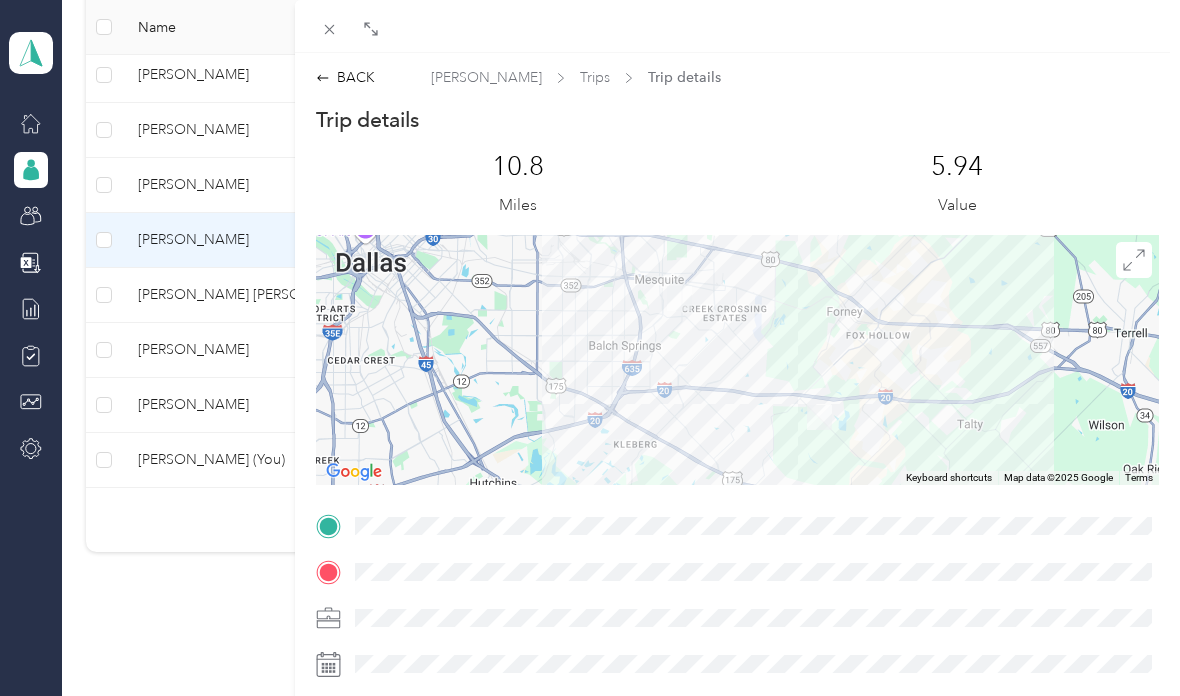 scroll, scrollTop: 0, scrollLeft: 0, axis: both 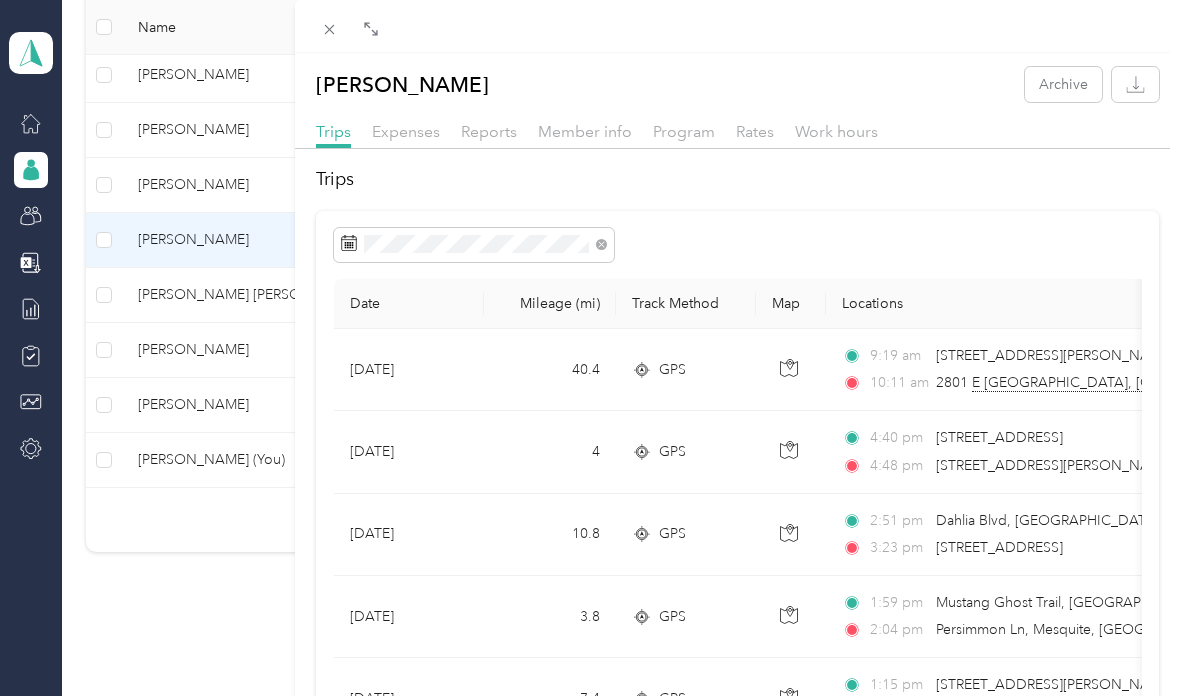 click on "Dahlia Blvd, [GEOGRAPHIC_DATA], [GEOGRAPHIC_DATA]" at bounding box center [1123, 520] 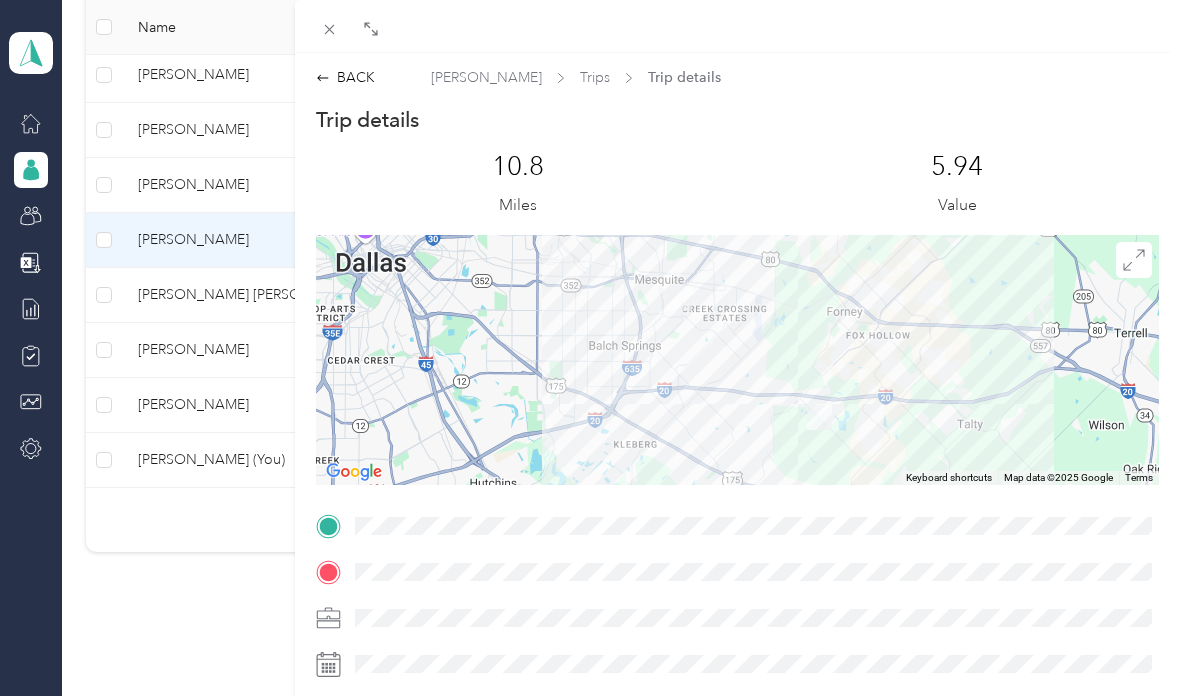 click on "BACK" at bounding box center [345, 77] 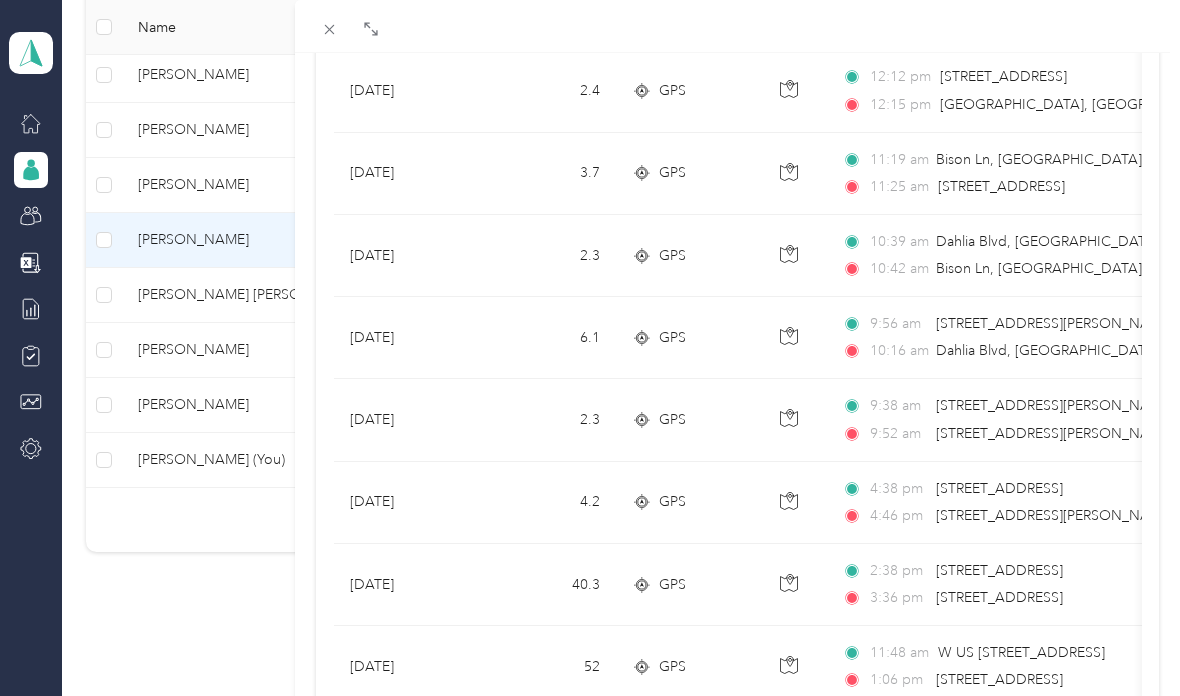scroll, scrollTop: 688, scrollLeft: 0, axis: vertical 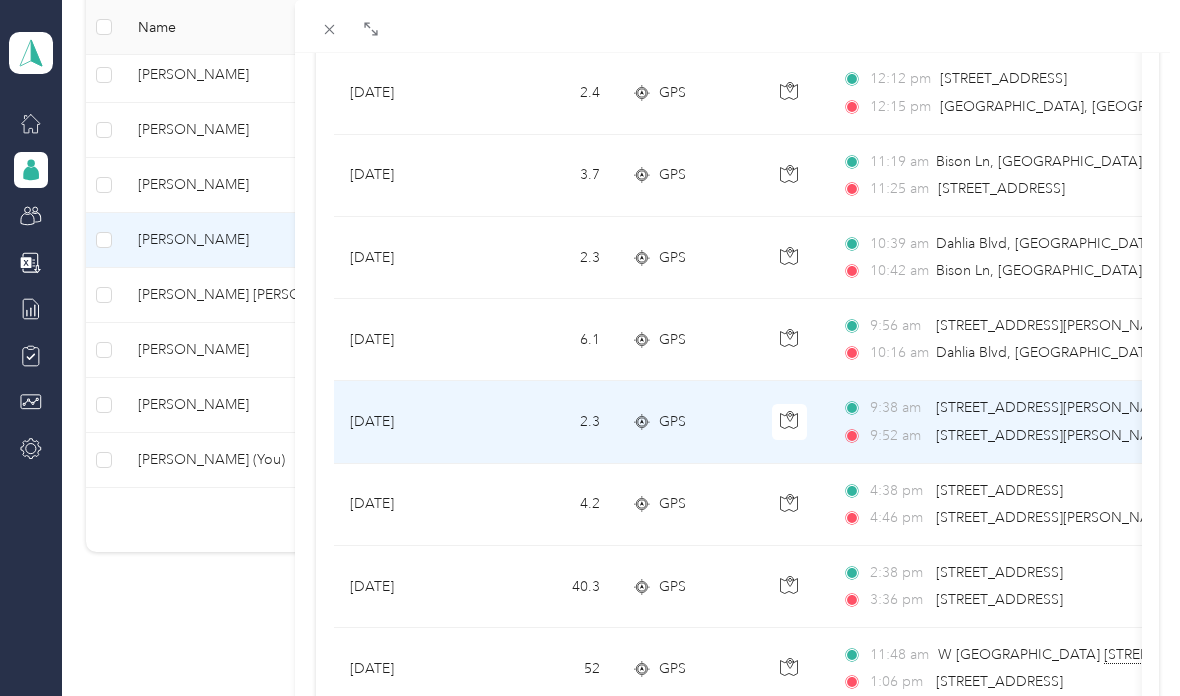 click on "[STREET_ADDRESS][PERSON_NAME]" at bounding box center [1055, 436] 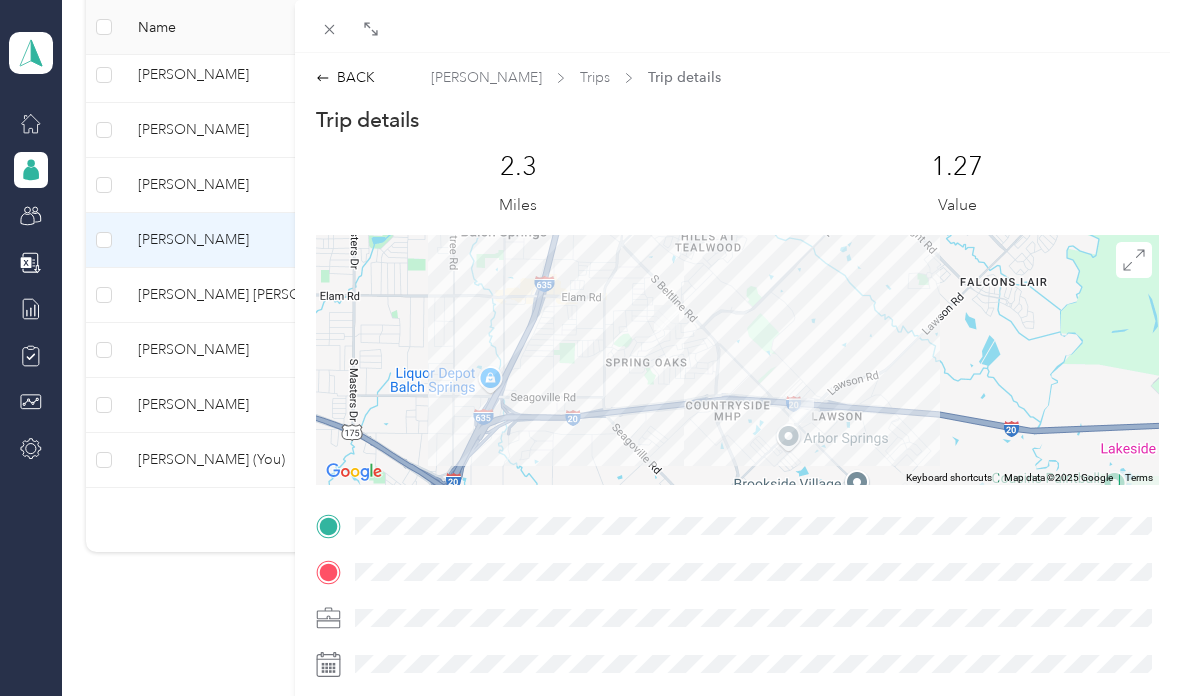scroll, scrollTop: 0, scrollLeft: 0, axis: both 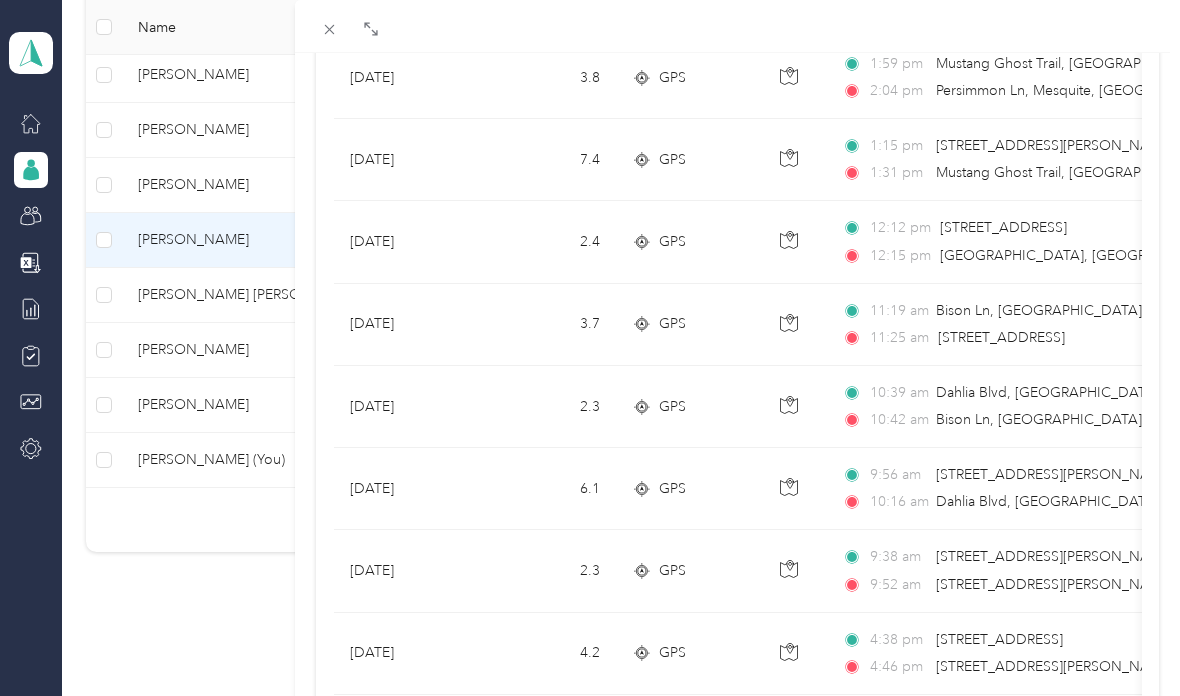 click on "[STREET_ADDRESS][PERSON_NAME]" at bounding box center (1055, 584) 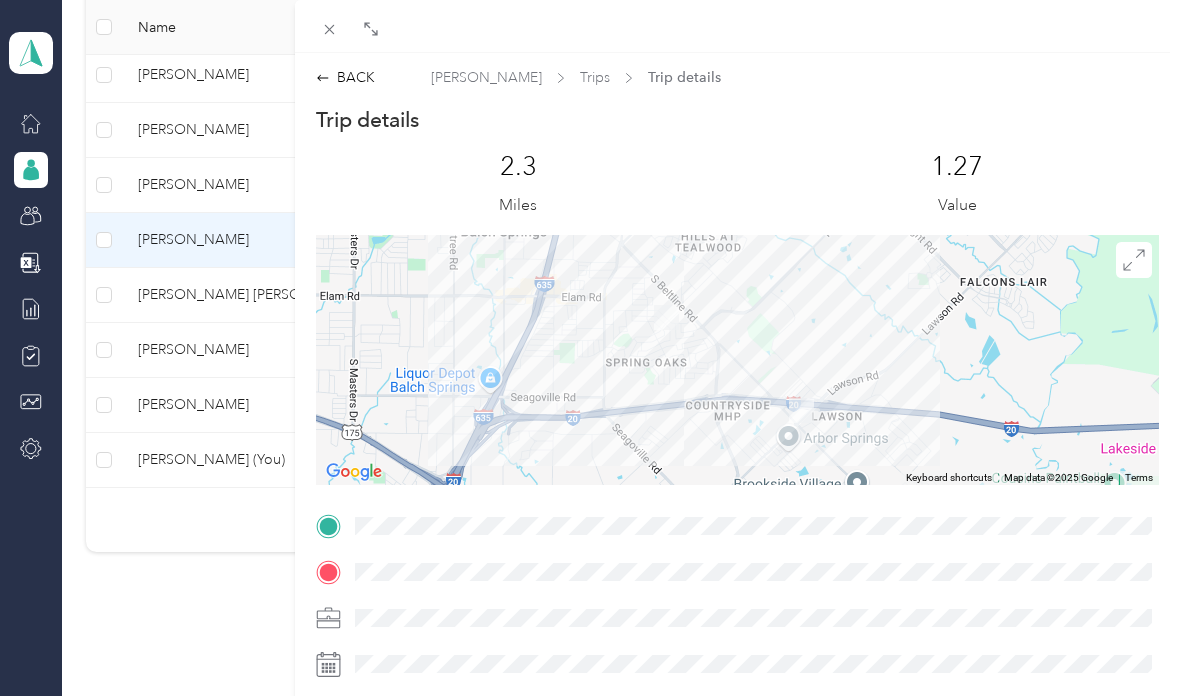 scroll, scrollTop: 0, scrollLeft: 0, axis: both 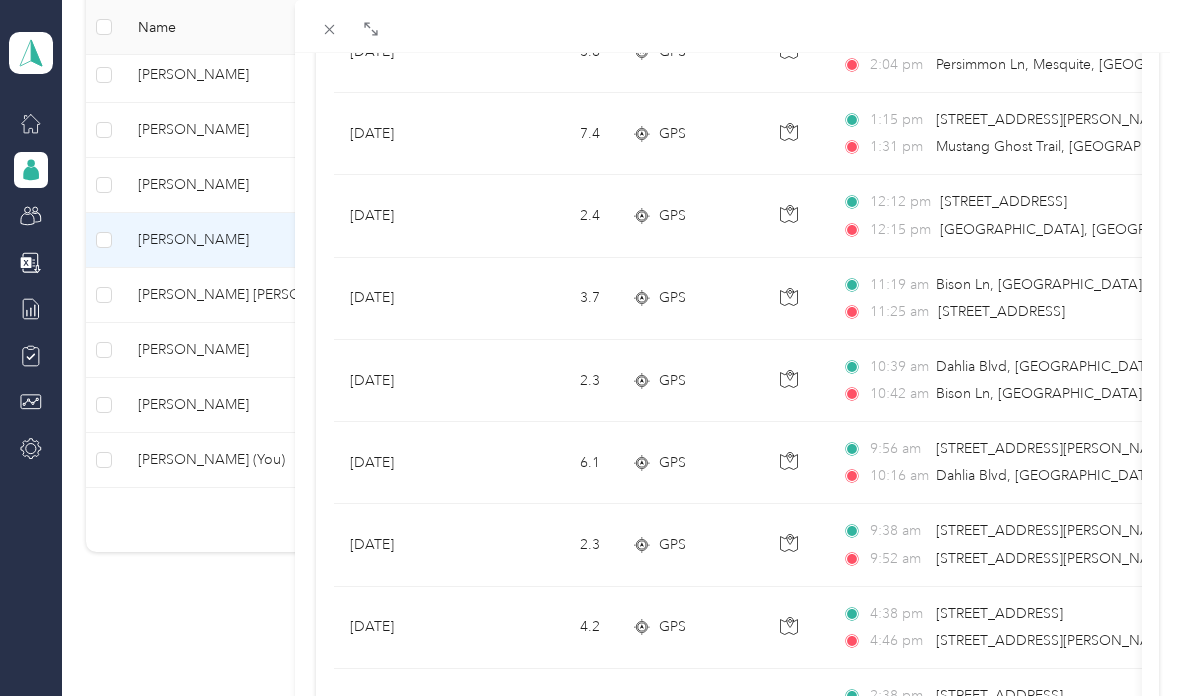 click on "[STREET_ADDRESS][PERSON_NAME]" at bounding box center (1055, 449) 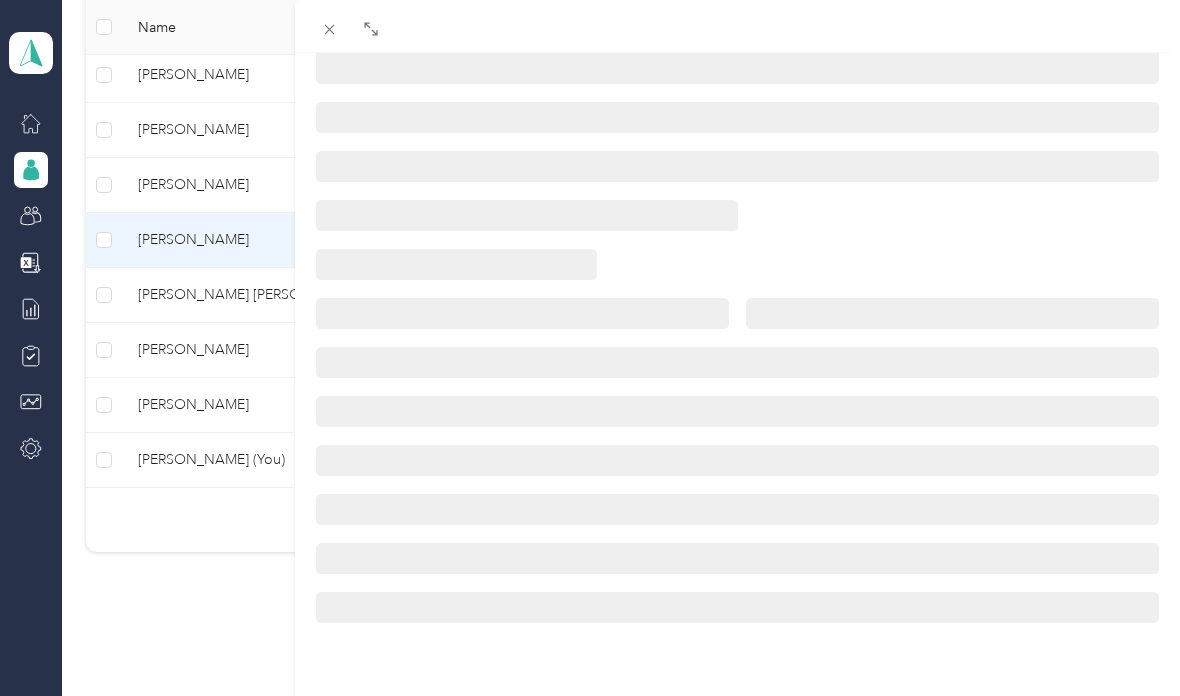 scroll, scrollTop: 342, scrollLeft: 0, axis: vertical 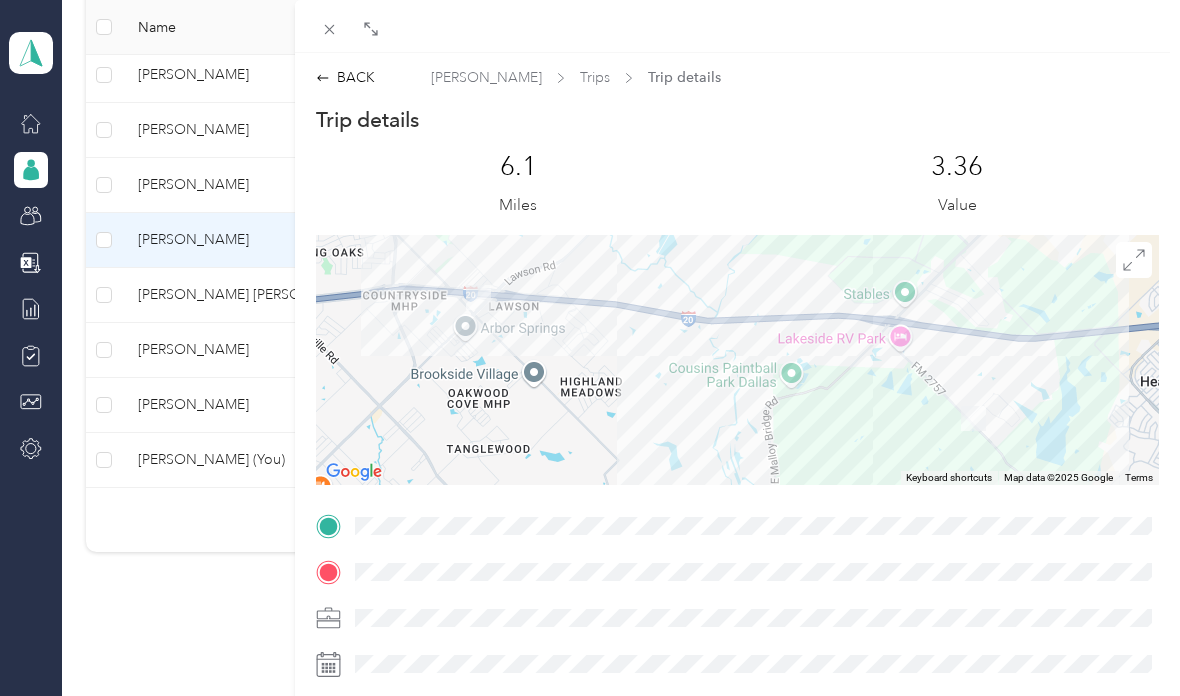 click on "BACK [PERSON_NAME] Trips Trip details Trip details This trip cannot be edited because it is either under review, approved, or paid. Contact your Team Manager to edit it. 6.1 Miles 3.36 Value  To navigate the map with touch gestures double-tap and hold your finger on the map, then drag the map. ← Move left → Move right ↑ Move up ↓ Move down + Zoom in - Zoom out Home Jump left by 75% End Jump right by 75% Page Up Jump up by 75% Page Down Jump down by 75% To navigate, press the arrow keys. Use two fingers to move the map Keyboard shortcuts Map Data Map data ©2025 Google Map data ©2025 Google 1 km  Click to toggle between metric and imperial units Terms Report a map error TO" at bounding box center [590, 348] 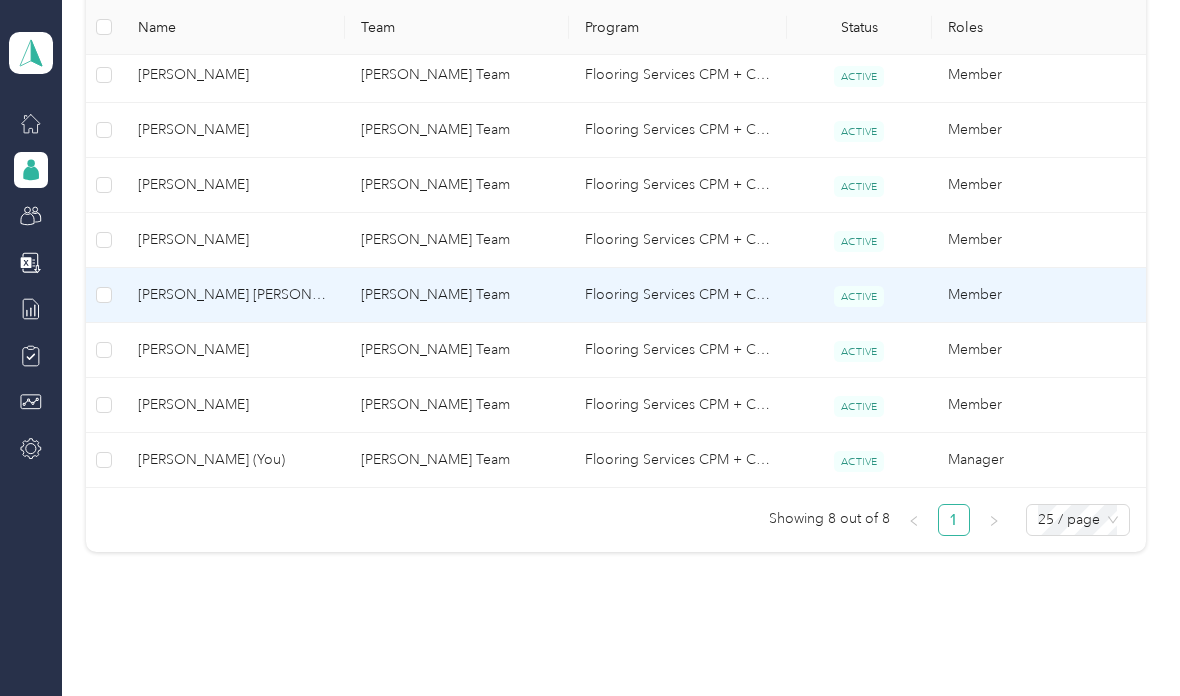 click on "[PERSON_NAME] [PERSON_NAME]" at bounding box center [233, 295] 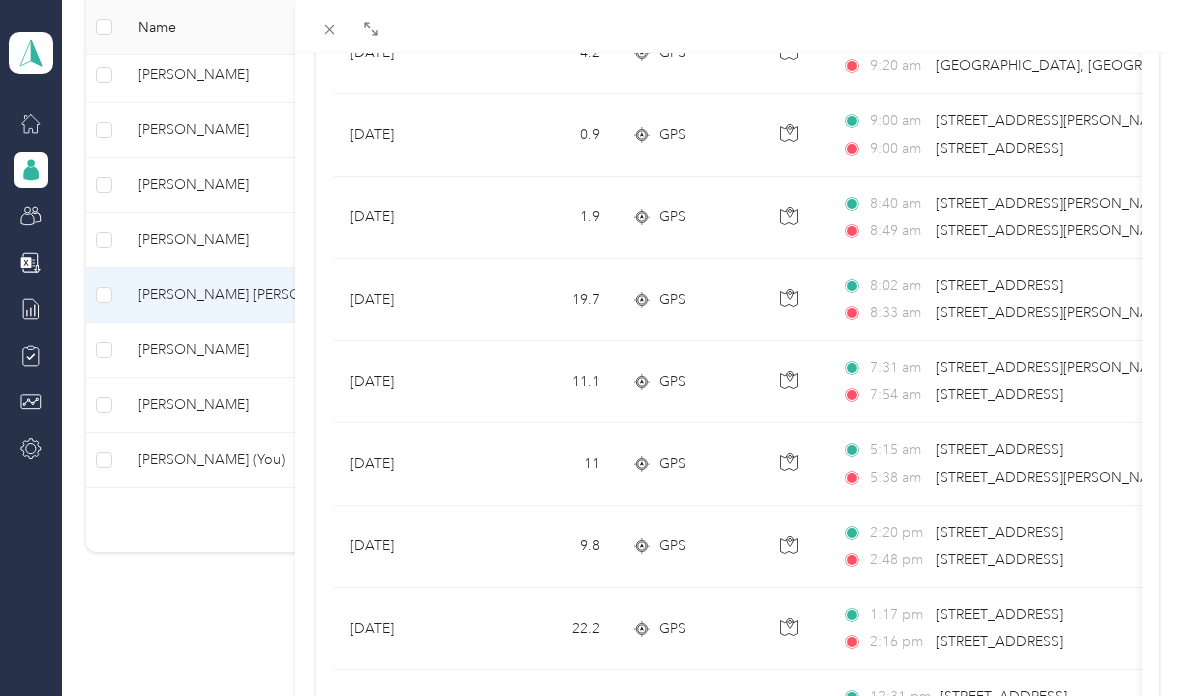 scroll, scrollTop: 651, scrollLeft: 0, axis: vertical 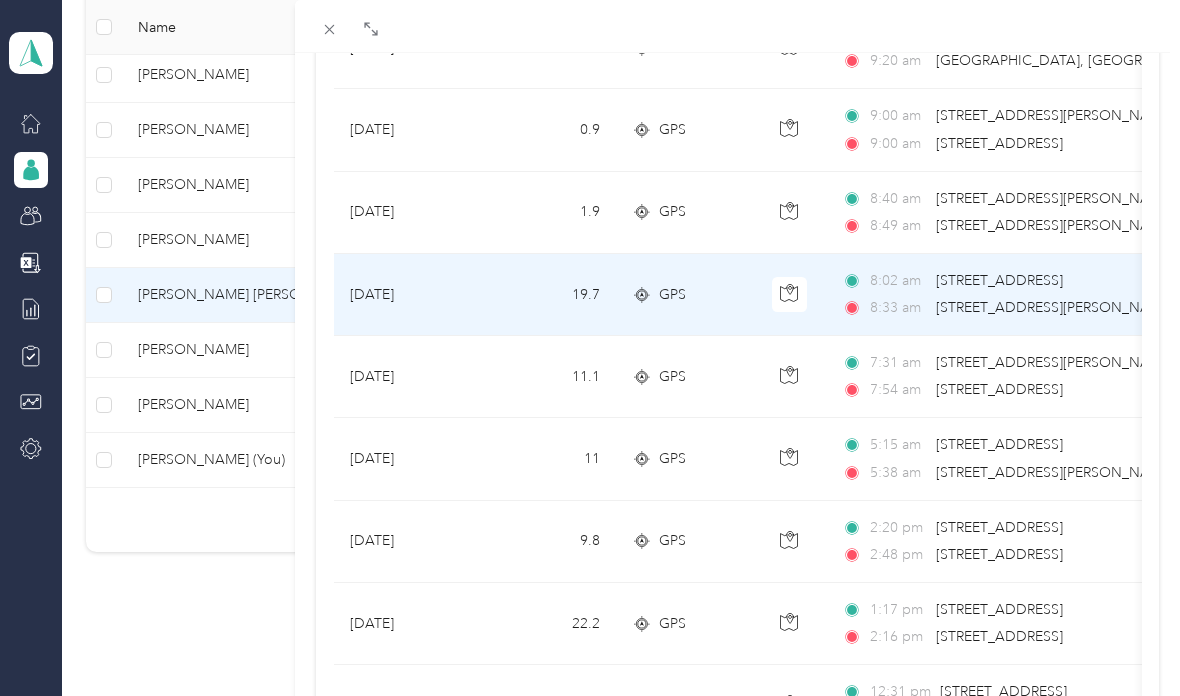 click on "[STREET_ADDRESS]" at bounding box center (999, 280) 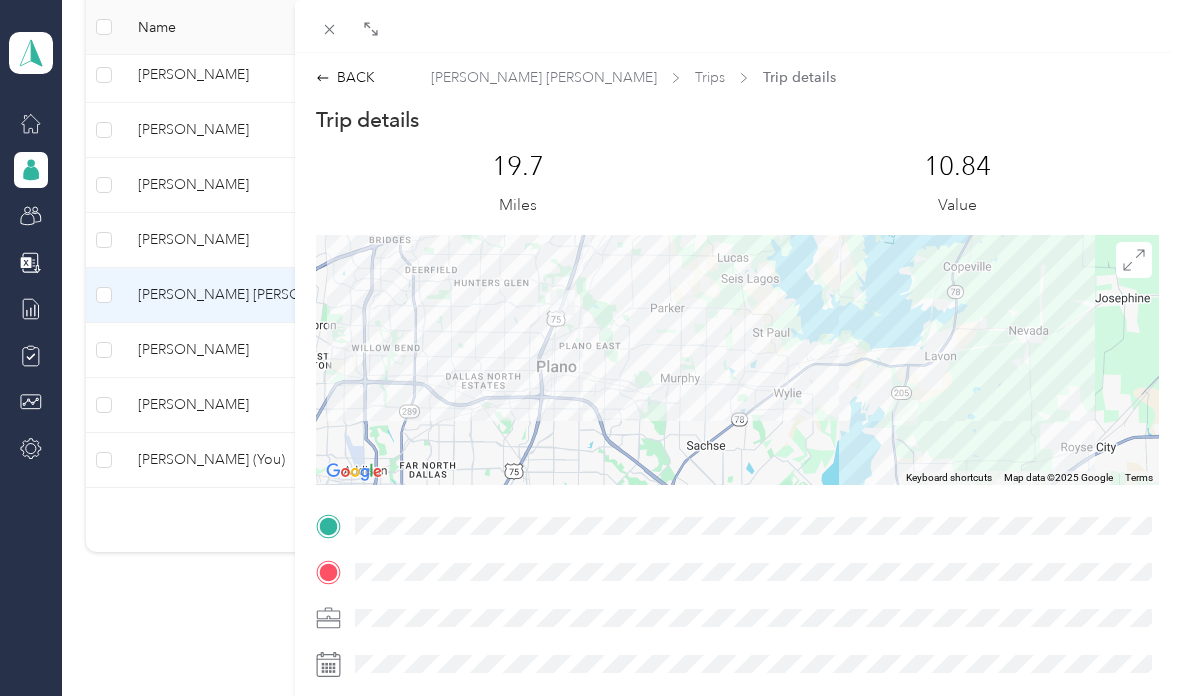 scroll, scrollTop: 0, scrollLeft: 0, axis: both 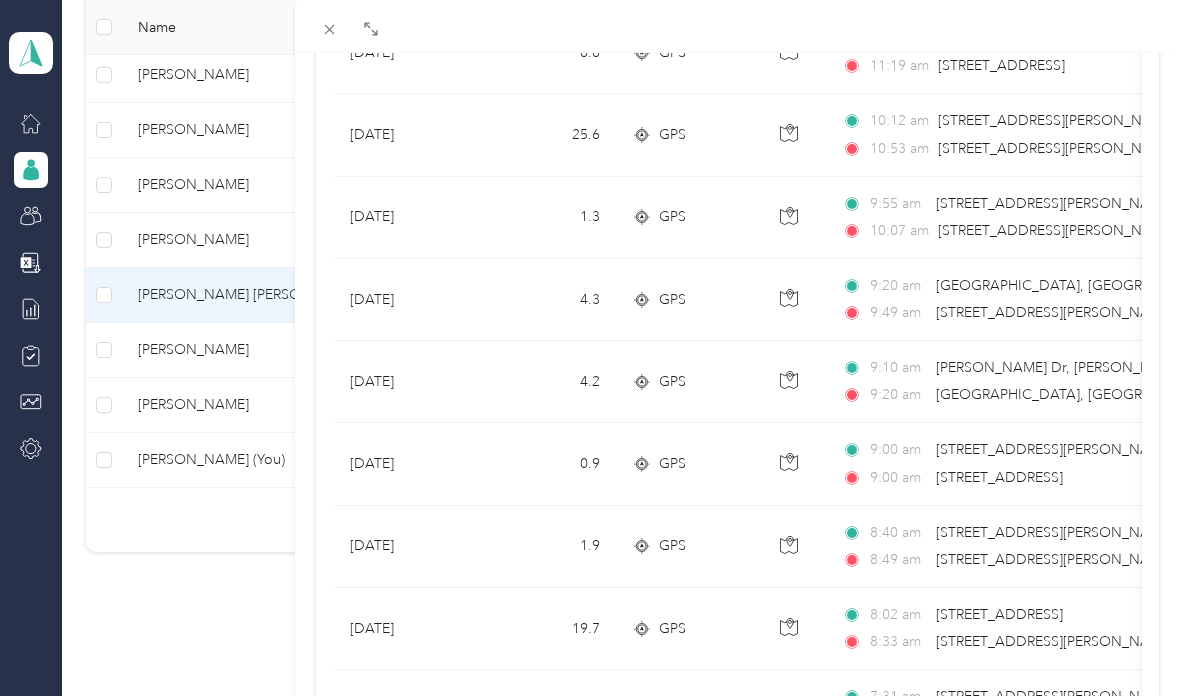 click on "[PERSON_NAME] [PERSON_NAME] Archive Trips Expenses Reports Member info Program Rates Work hours Trips Date Mileage (mi) Track Method Map Locations Mileage value Purpose               [DATE] 8.8 GPS 11:01 am [STREET_ADDRESS][GEOGRAPHIC_DATA][PERSON_NAME]:19 am [STREET_ADDRESS] $4.84 Flooring Services [DATE] 25.6 GPS 10:12 am [STREET_ADDRESS][PERSON_NAME] 10:53 am [STREET_ADDRESS][PERSON_NAME] $14.08 Flooring Services [DATE] 1.3 GPS 9:55 am [STREET_ADDRESS][PERSON_NAME] 10:07 am [STREET_ADDRESS][PERSON_NAME] $0.72 Flooring Services [DATE] 4.3 GPS 9:[GEOGRAPHIC_DATA], [GEOGRAPHIC_DATA] 9:49 am [STREET_ADDRESS][PERSON_NAME] $2.37 Flooring Services [DATE] 4.2 GPS 9:10 [GEOGRAPHIC_DATA][PERSON_NAME][PERSON_NAME] 9:[GEOGRAPHIC_DATA] $2.31 Flooring Services [DATE] 0.9 GPS 9:00 am [STREET_ADDRESS][GEOGRAPHIC_DATA][PERSON_NAME]:00 am [STREET_ADDRESS][PERSON_NAME] $0.50 Flooring Services [DATE] 1.9 GPS 8:40 am [STREET_ADDRESS][PERSON_NAME] 8:49 am [STREET_ADDRESS][PERSON_NAME] $1.05 Flooring Services 19.7 7" at bounding box center (590, 348) 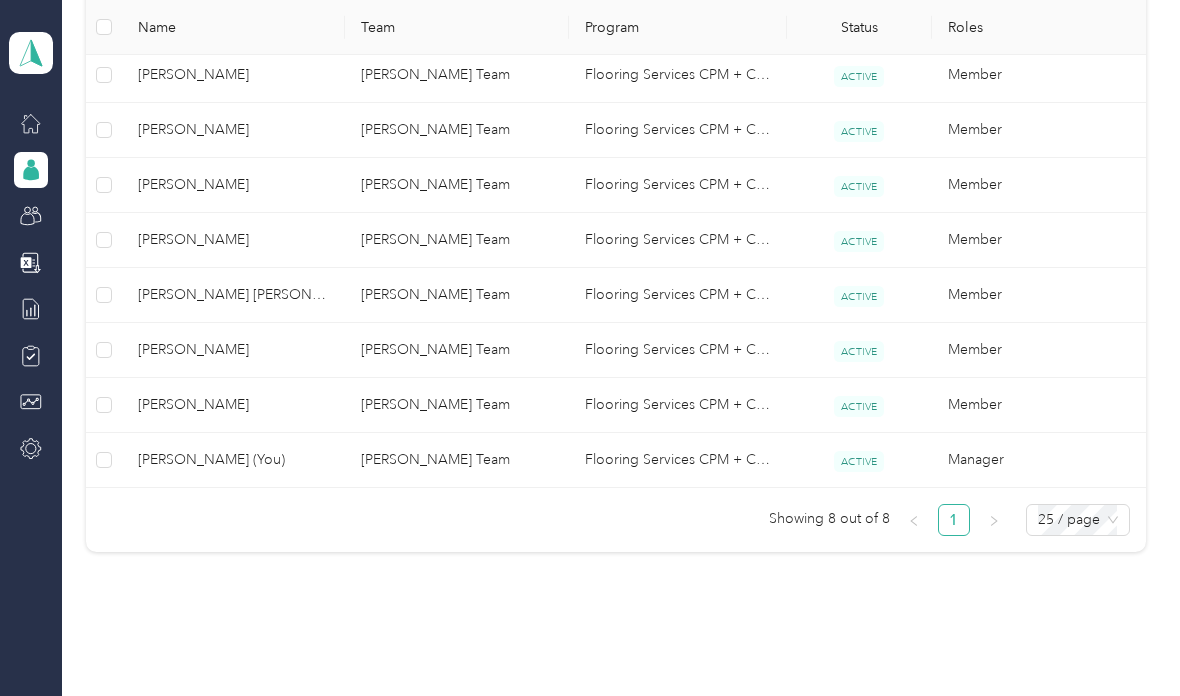 scroll, scrollTop: 203, scrollLeft: 0, axis: vertical 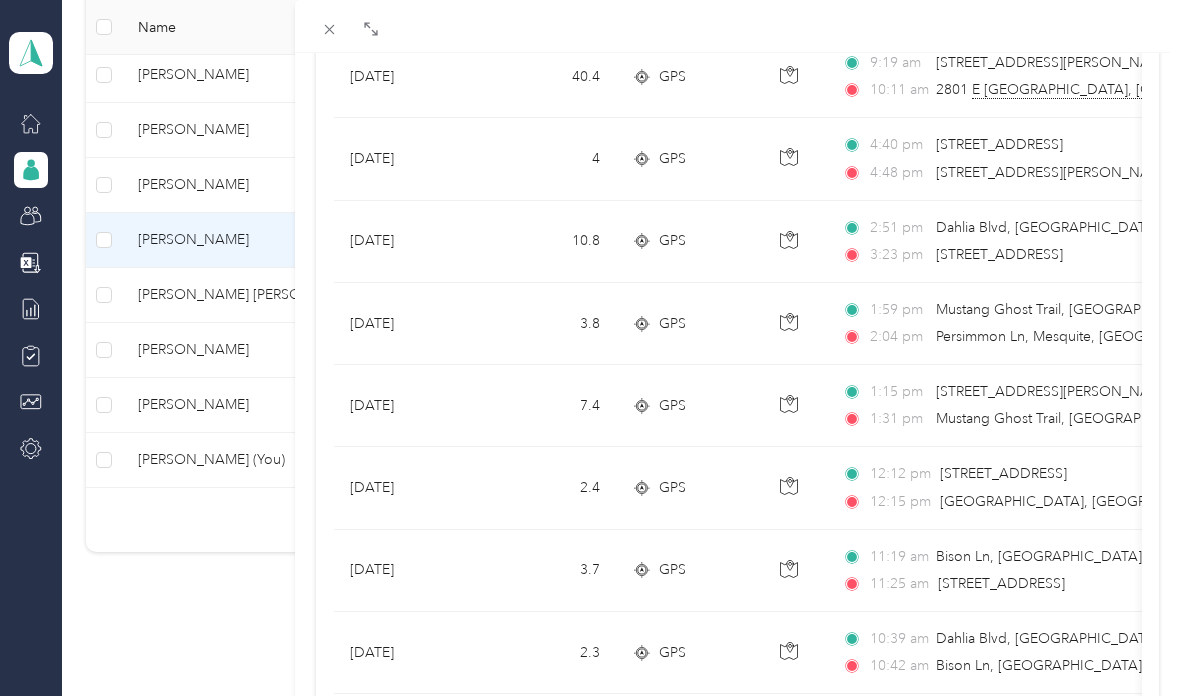 click on "Dahlia Blvd, [GEOGRAPHIC_DATA], [GEOGRAPHIC_DATA]" at bounding box center [1098, 228] 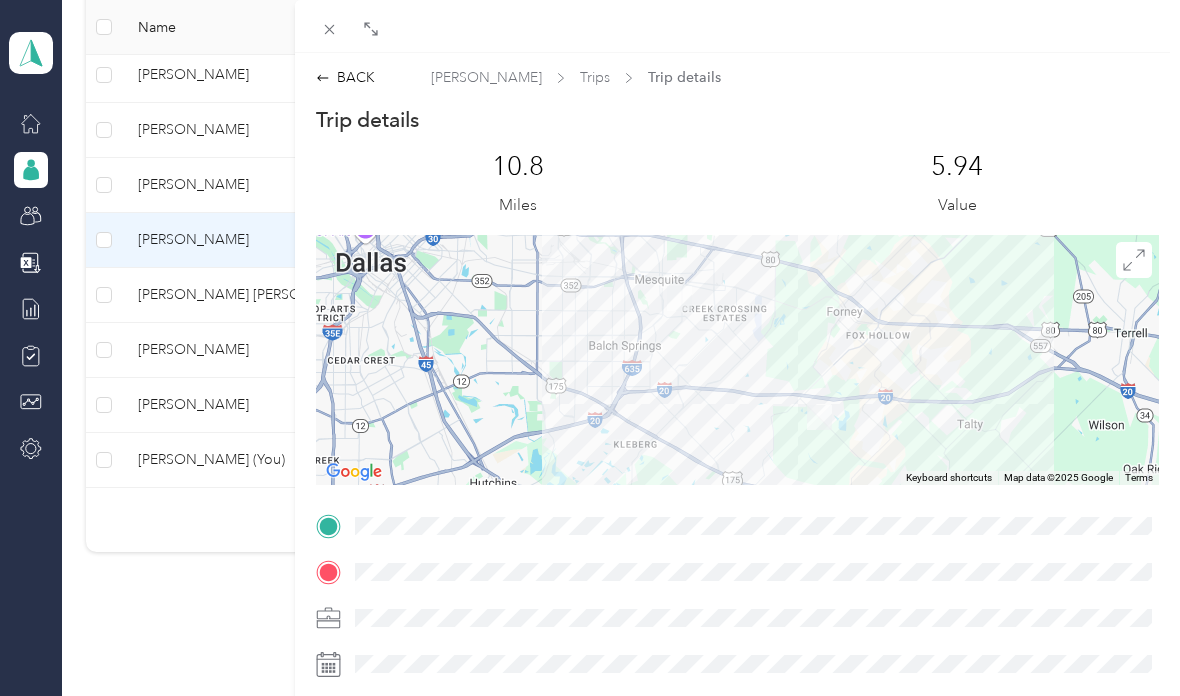 scroll, scrollTop: 0, scrollLeft: 0, axis: both 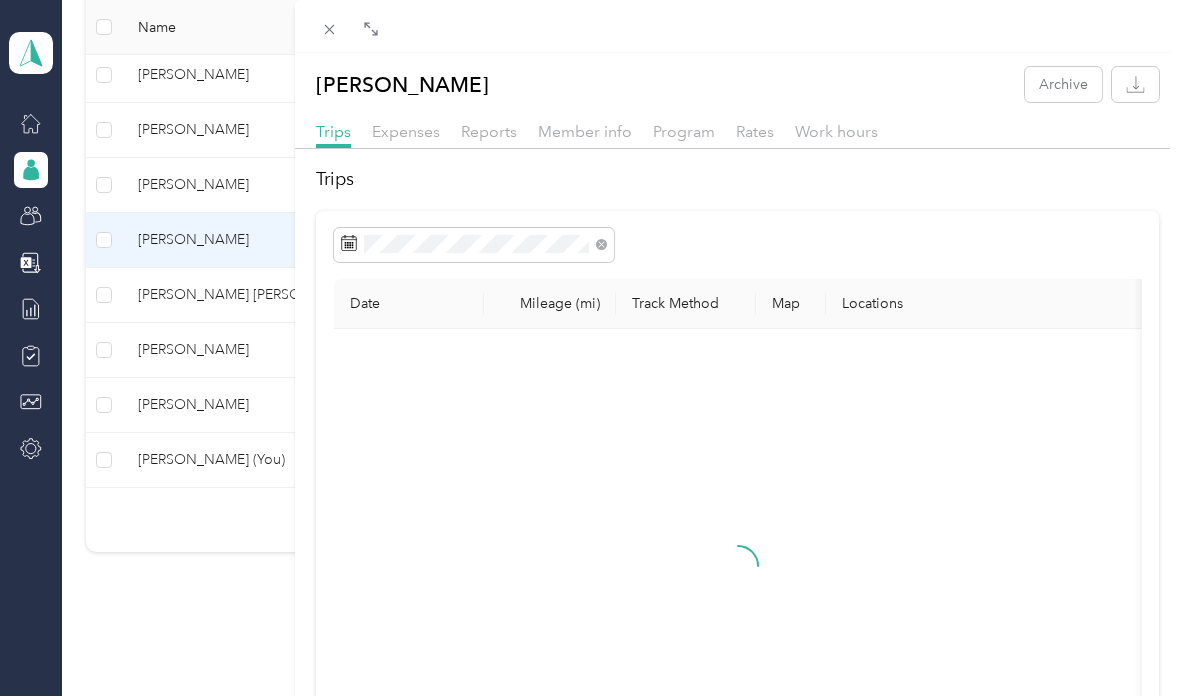 click on "[PERSON_NAME] Archive Trips Expenses Reports Member info Program Rates Work hours Trips Date Mileage (mi) Track Method Map Locations Mileage value Purpose" at bounding box center (590, 348) 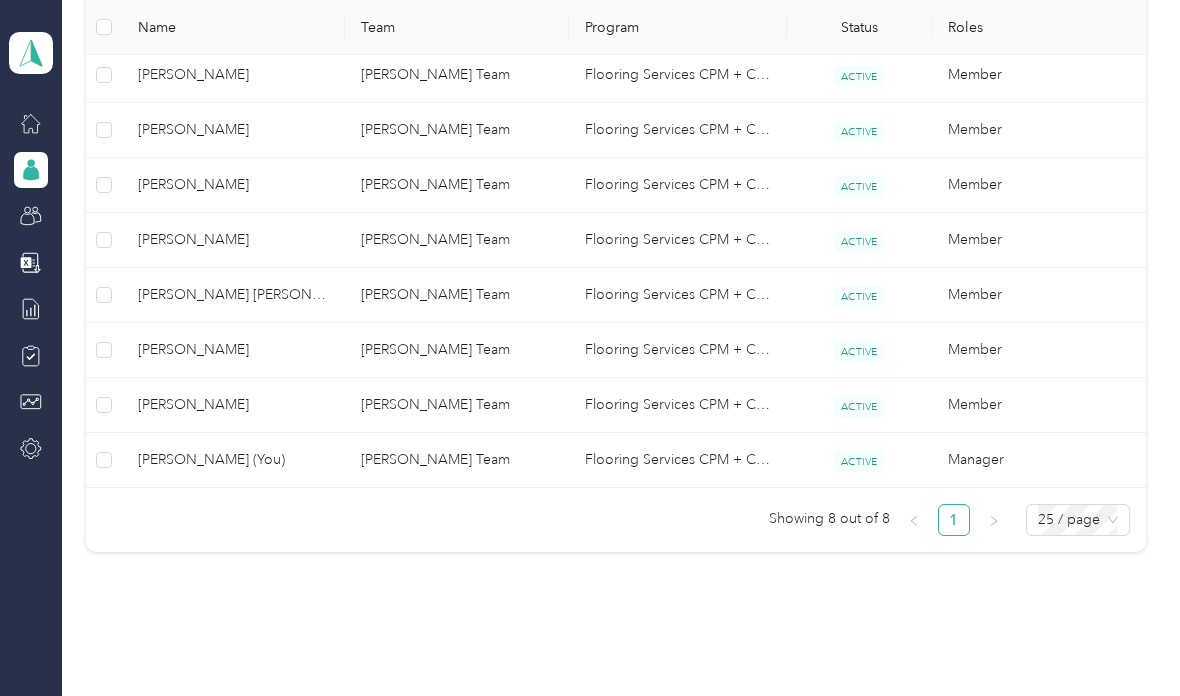 click on "[PERSON_NAME]" at bounding box center [233, 240] 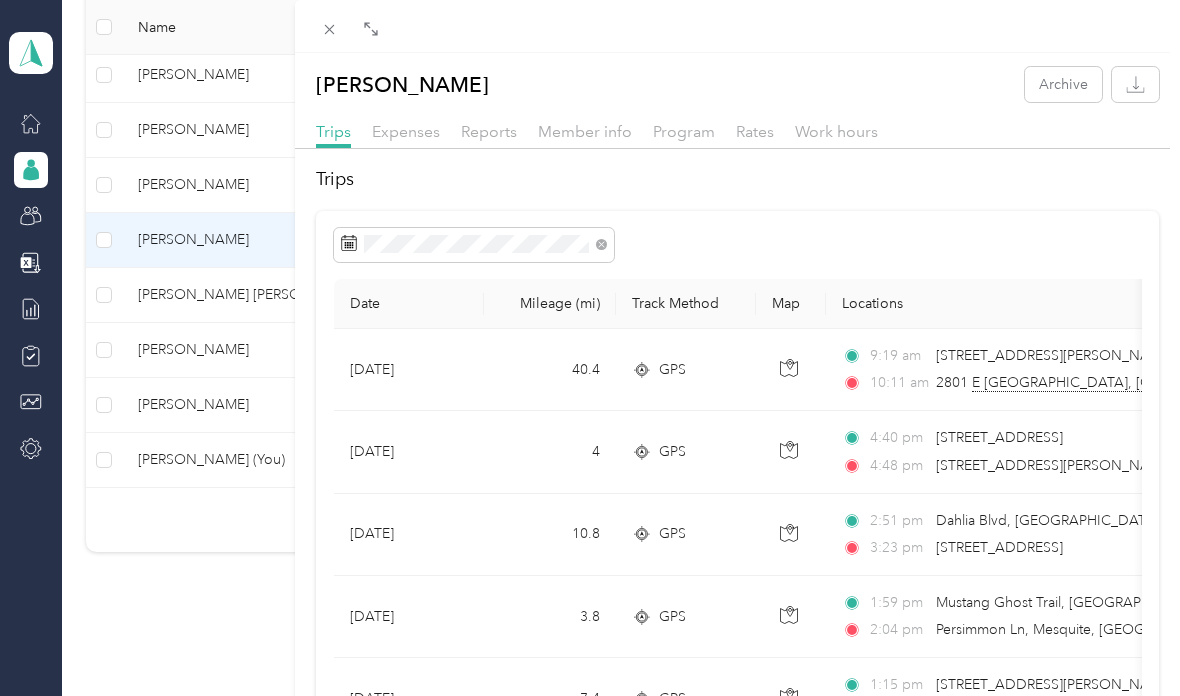 scroll, scrollTop: 0, scrollLeft: 0, axis: both 